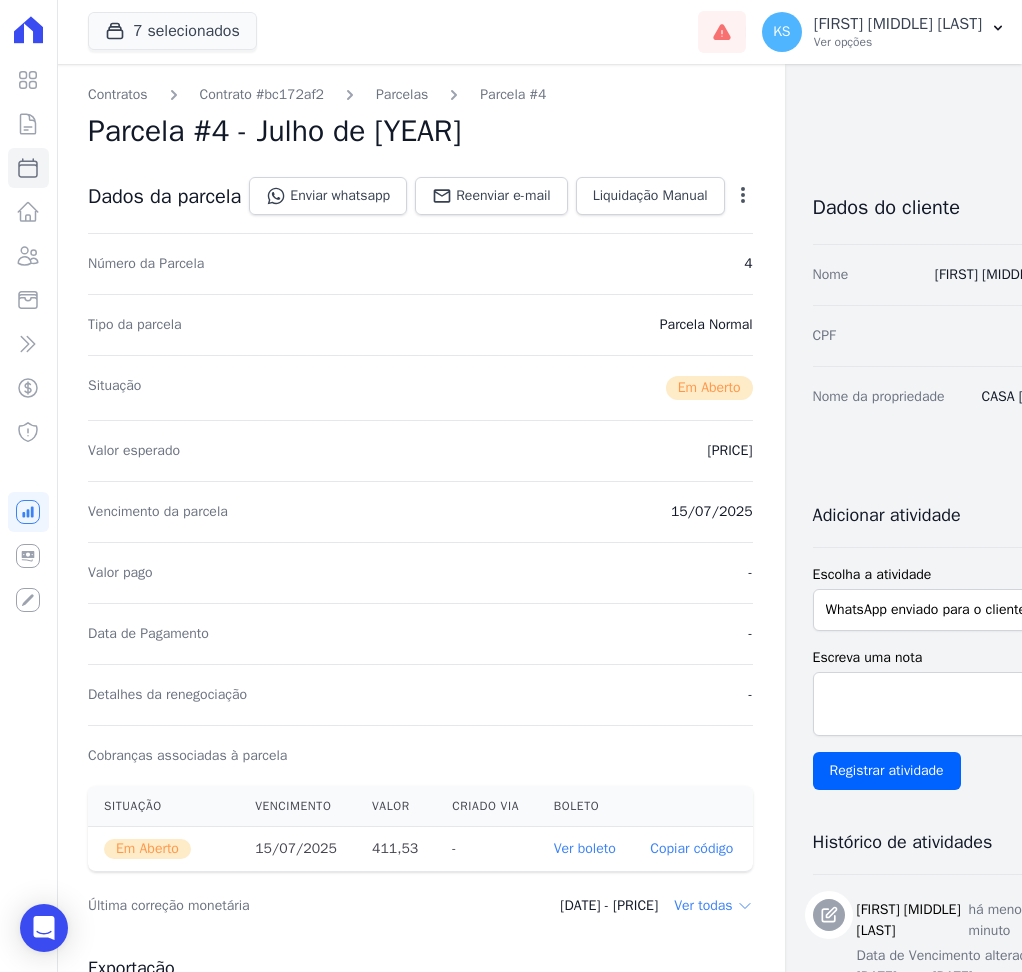 scroll, scrollTop: 0, scrollLeft: 0, axis: both 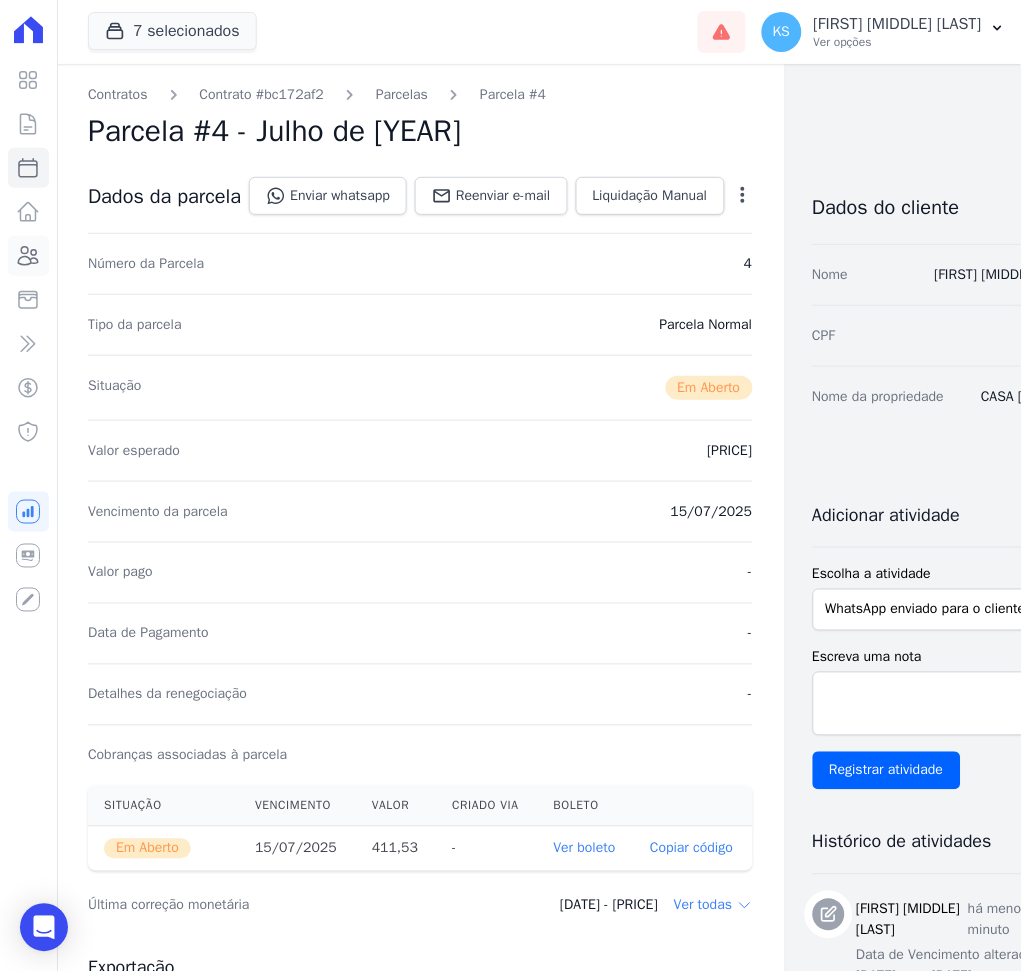 click on "Clientes" at bounding box center (28, 256) 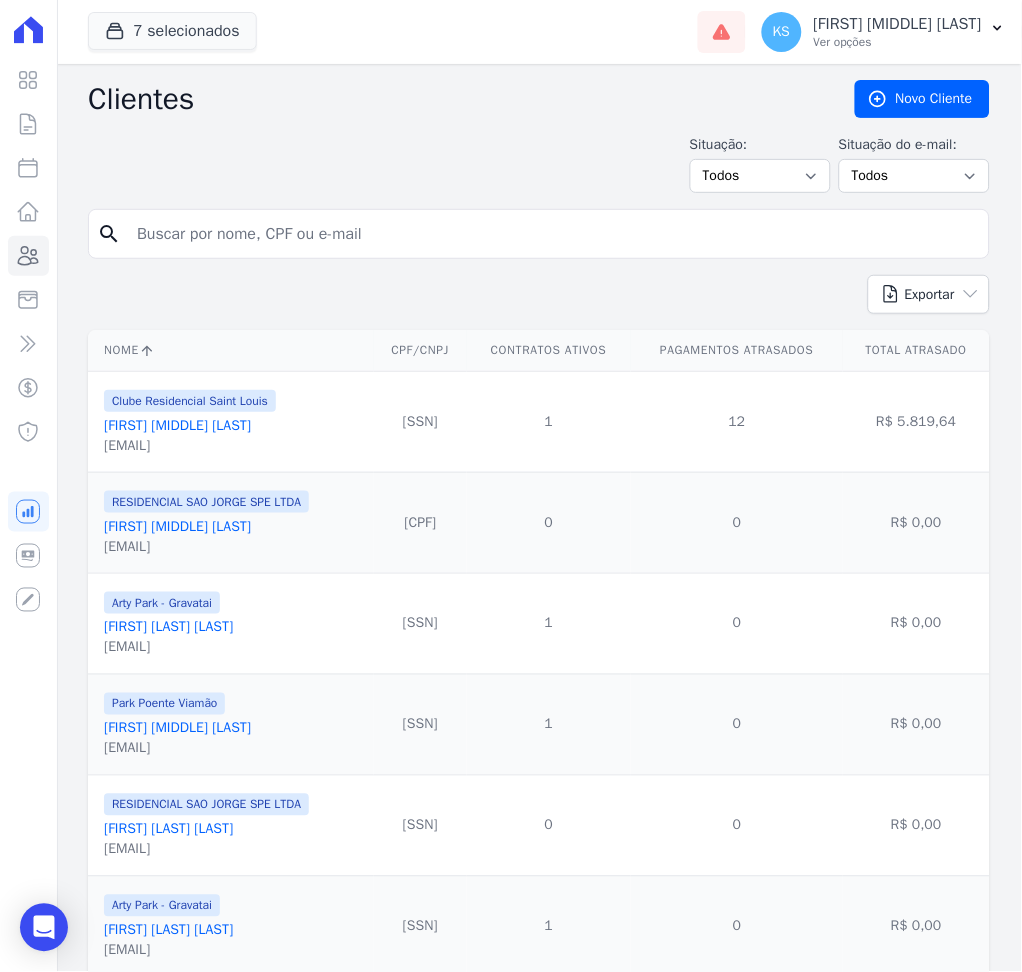 click on "search" at bounding box center (539, 242) 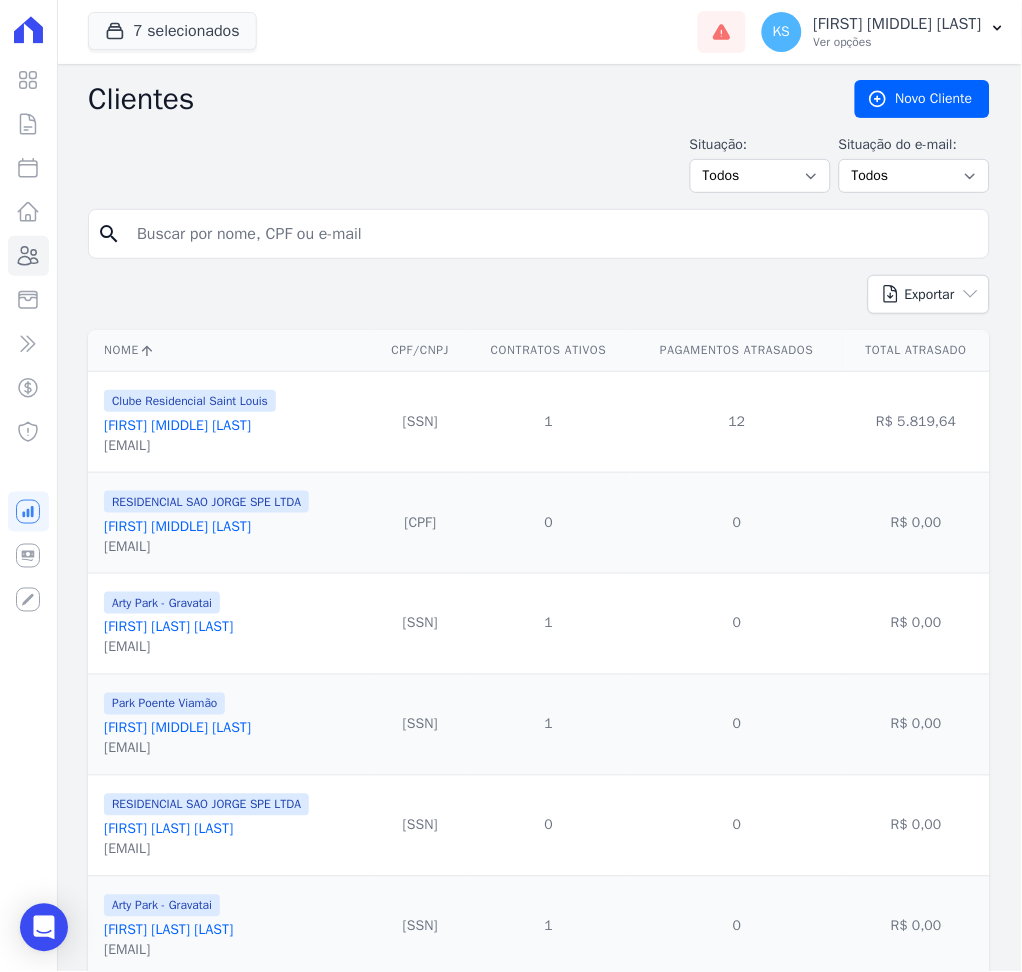 click at bounding box center [553, 234] 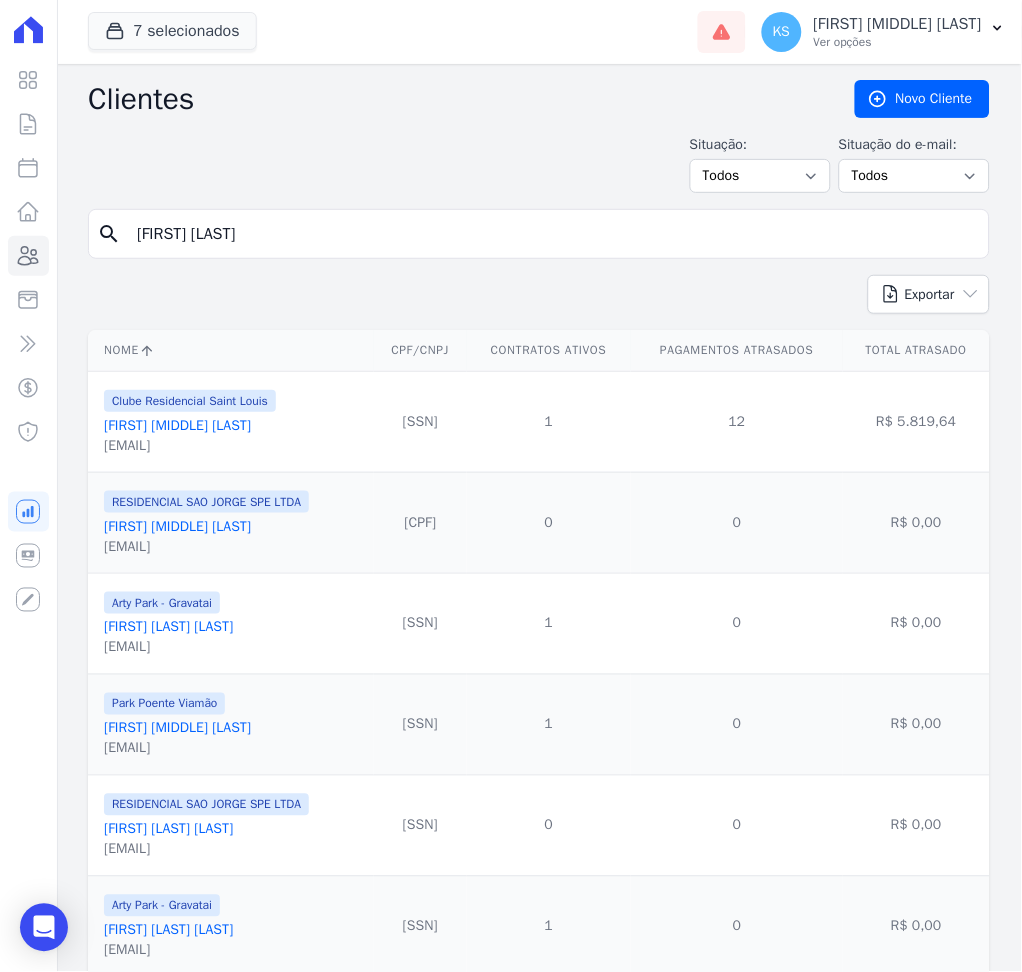 type on "[FIRST] [LAST]" 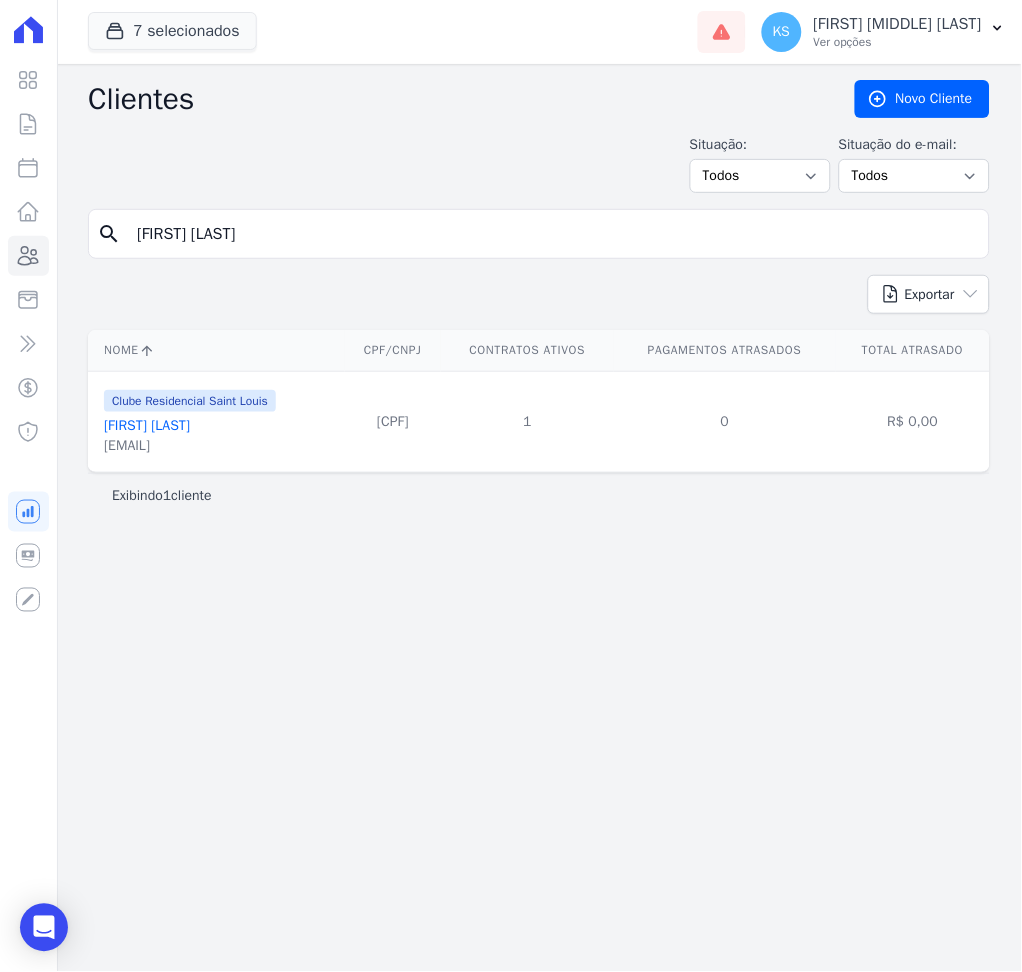 click on "[FIRST] [LAST]" at bounding box center [147, 425] 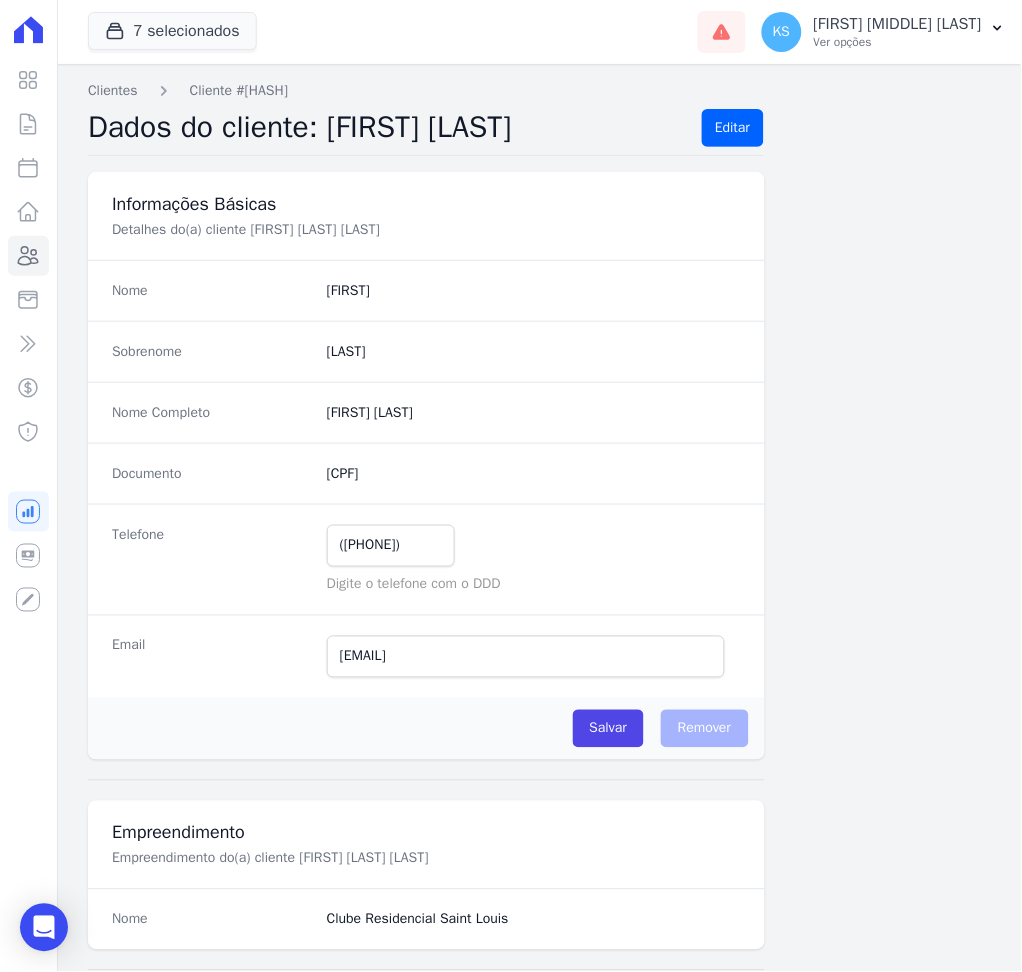 scroll, scrollTop: 916, scrollLeft: 0, axis: vertical 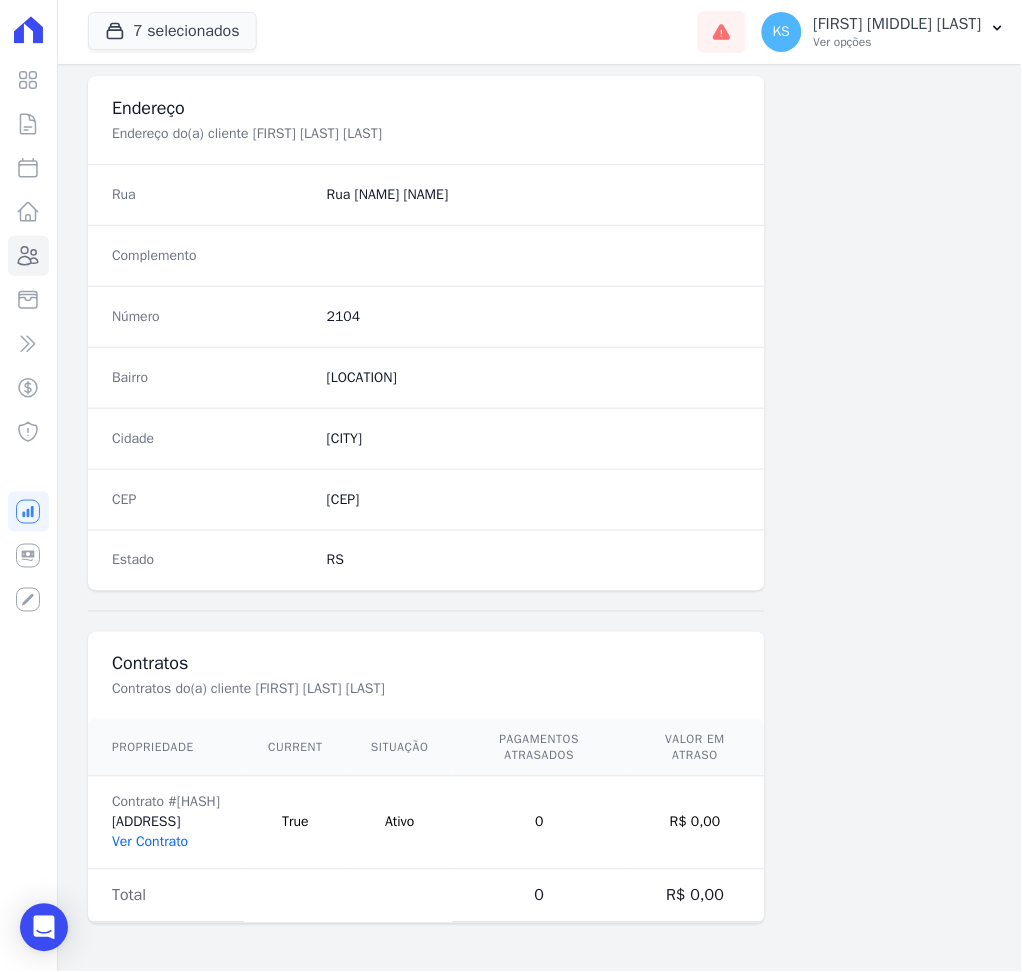 click on "Ver Contrato" at bounding box center [150, 842] 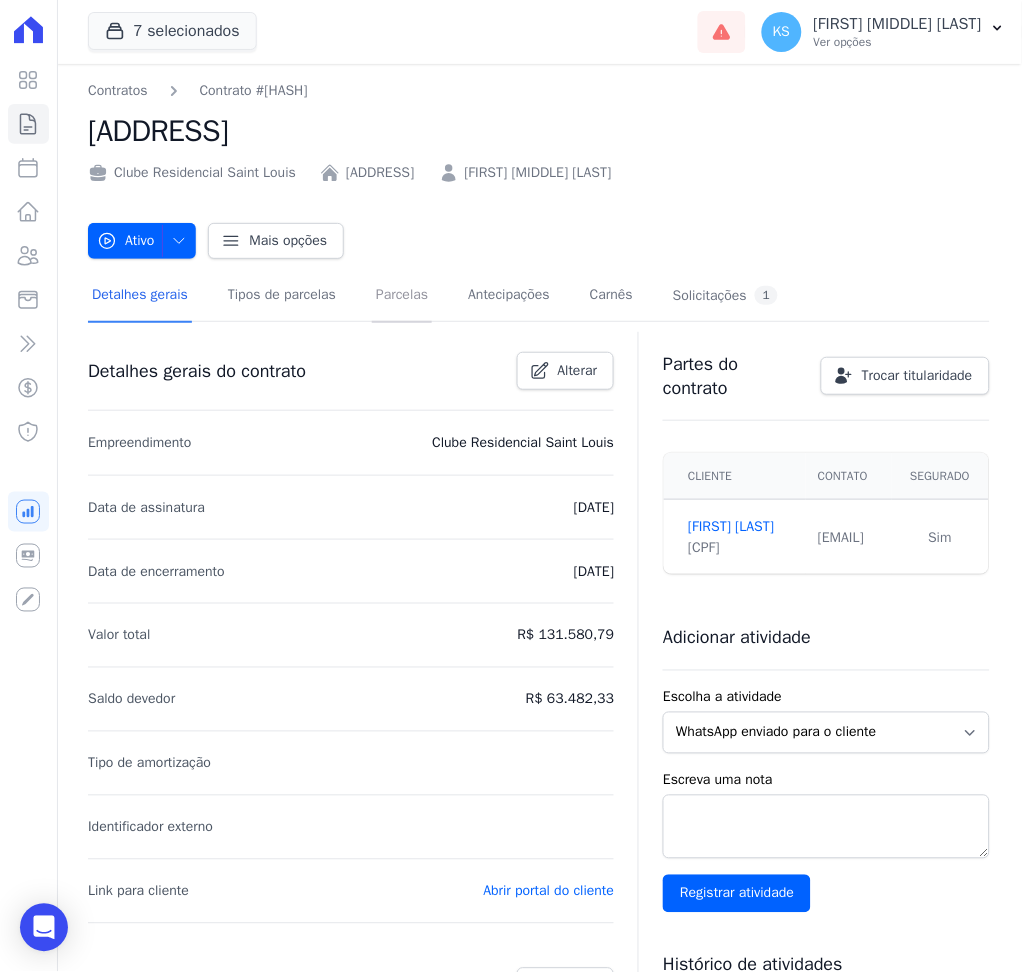 click on "Parcelas" at bounding box center (402, 296) 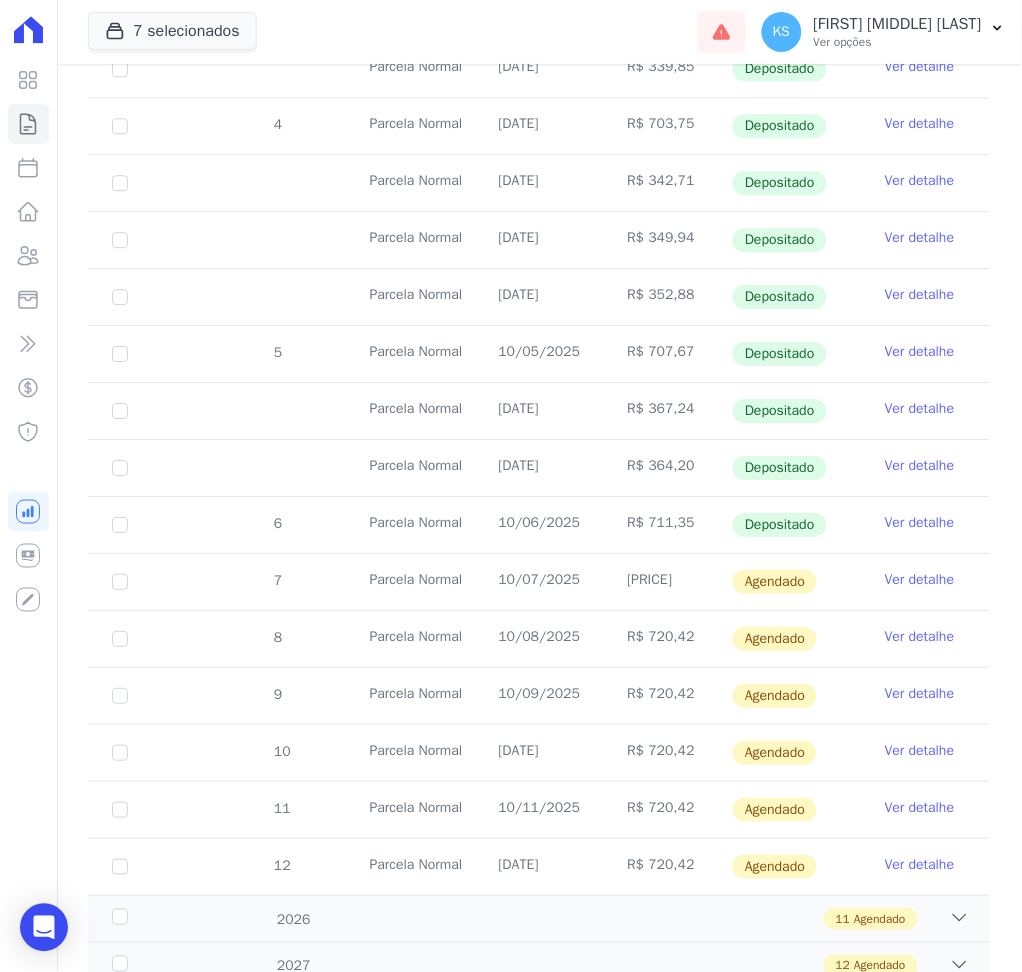 scroll, scrollTop: 933, scrollLeft: 0, axis: vertical 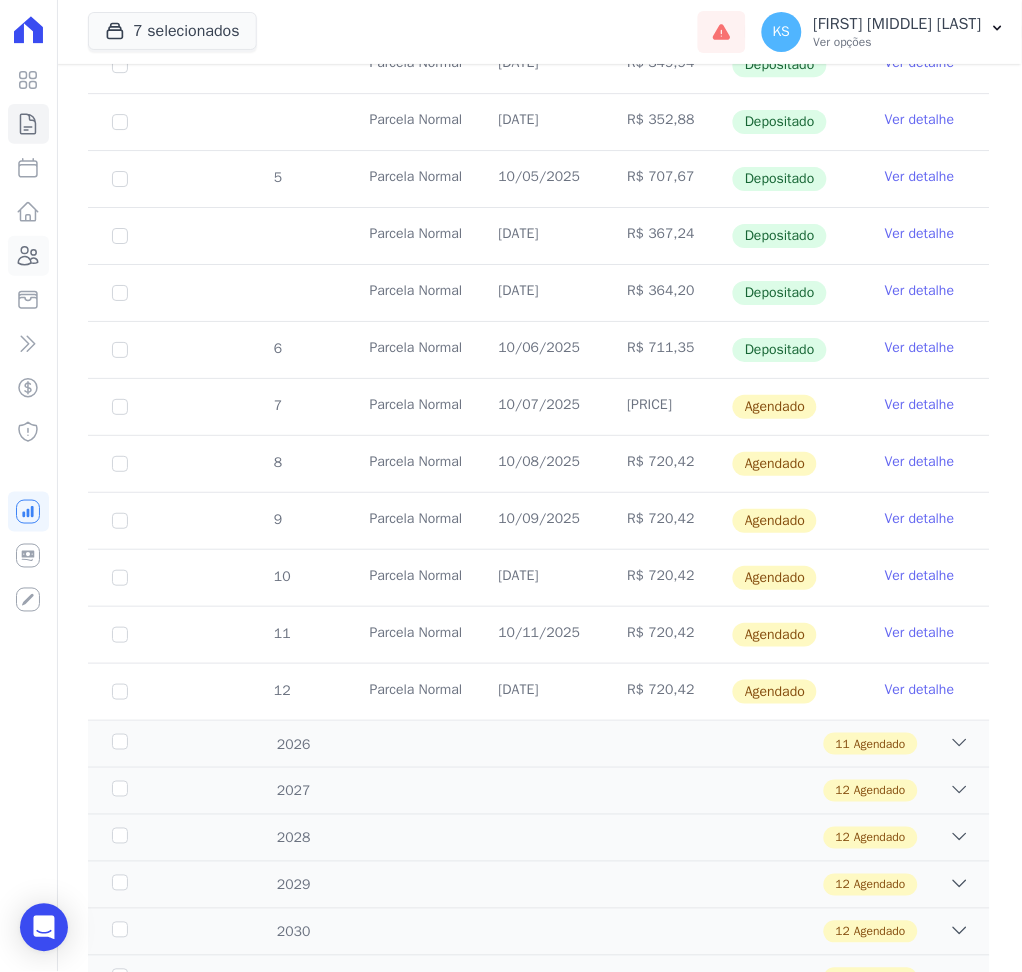 click on "Clientes" at bounding box center (28, 256) 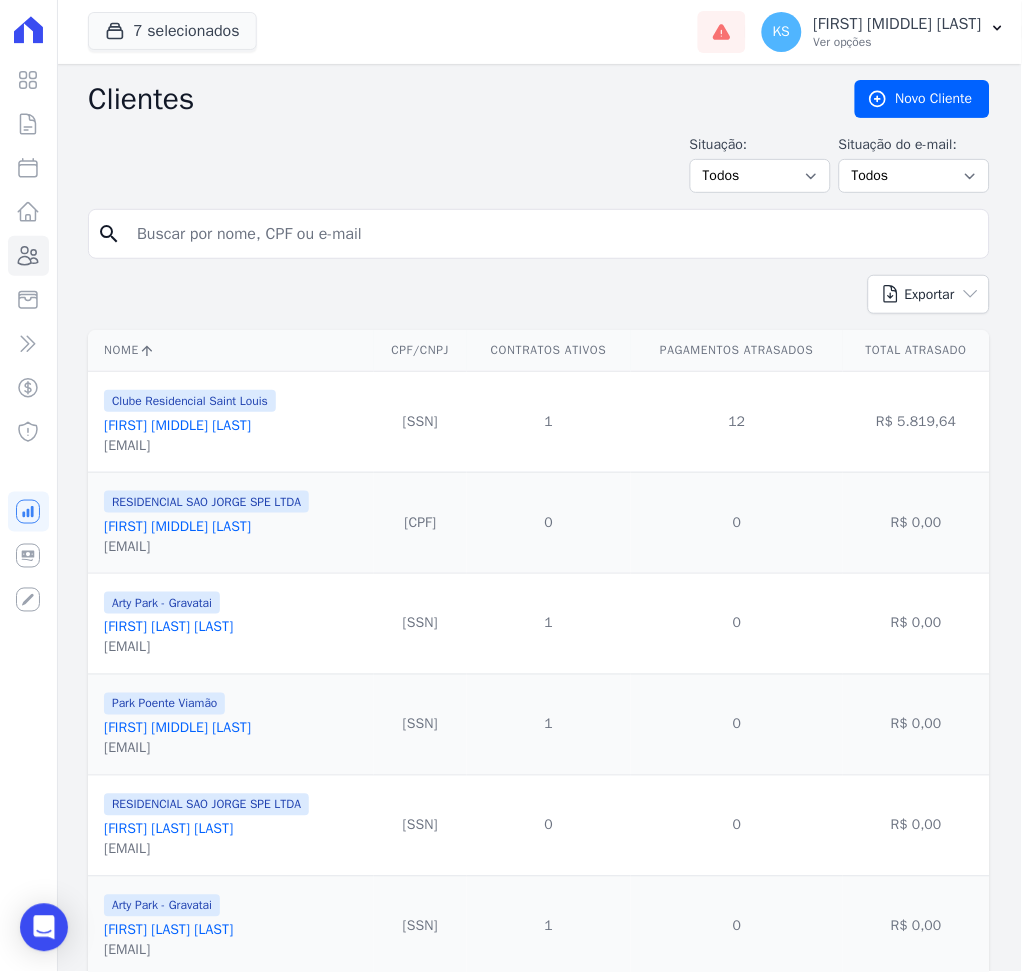 click at bounding box center (553, 234) 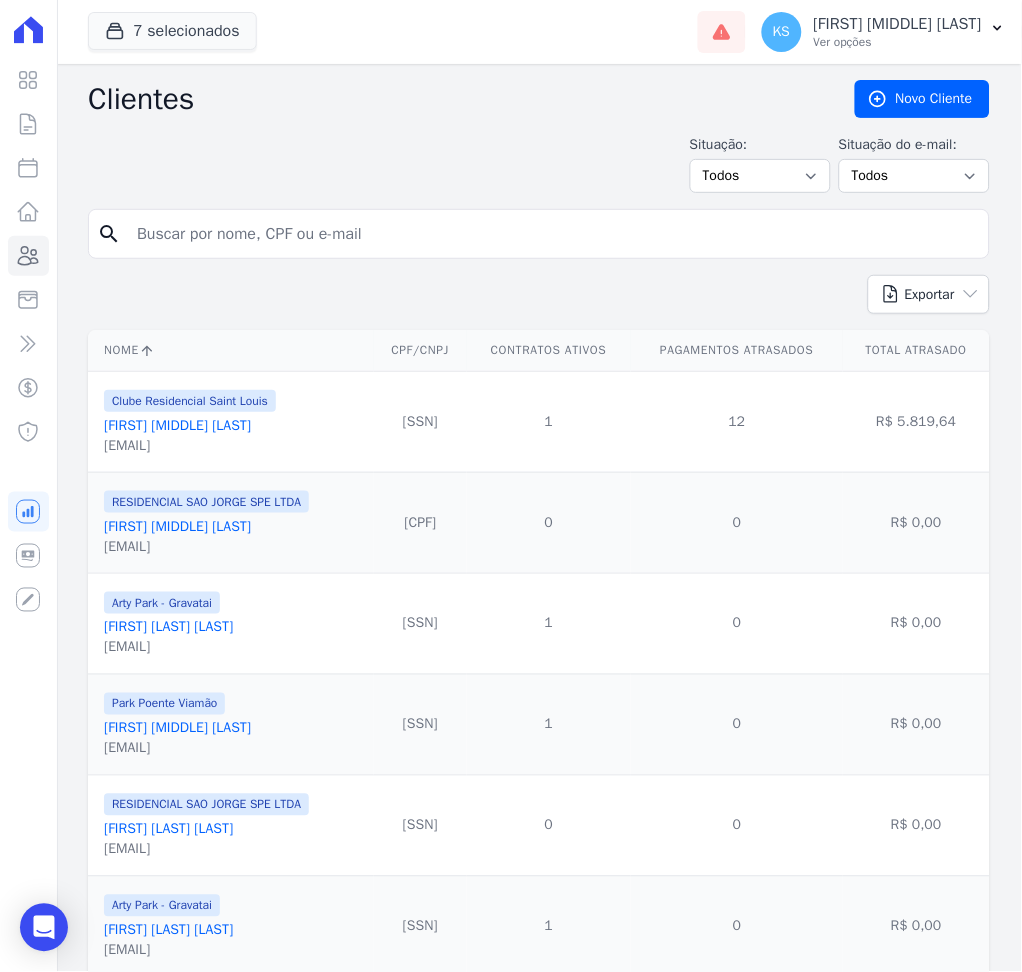 paste on "[FIRST] [LAST]" 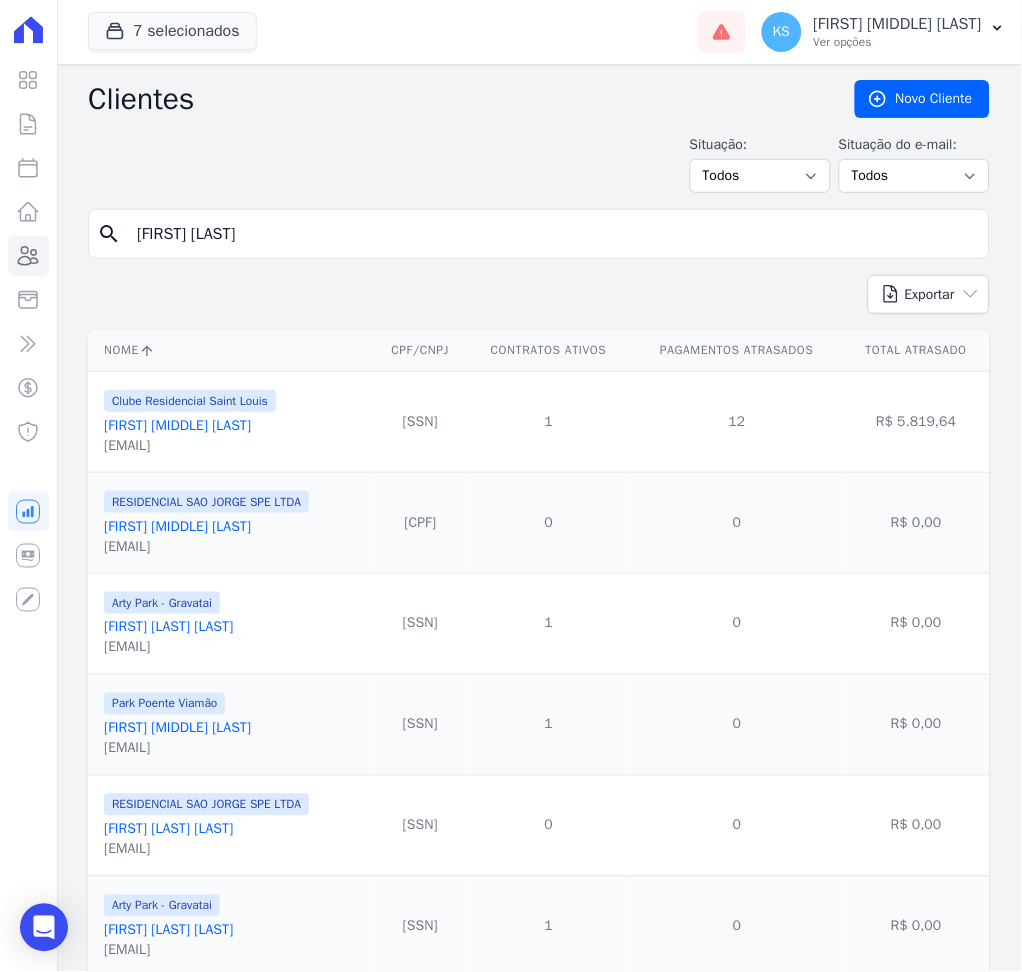 type on "[FIRST] [LAST]" 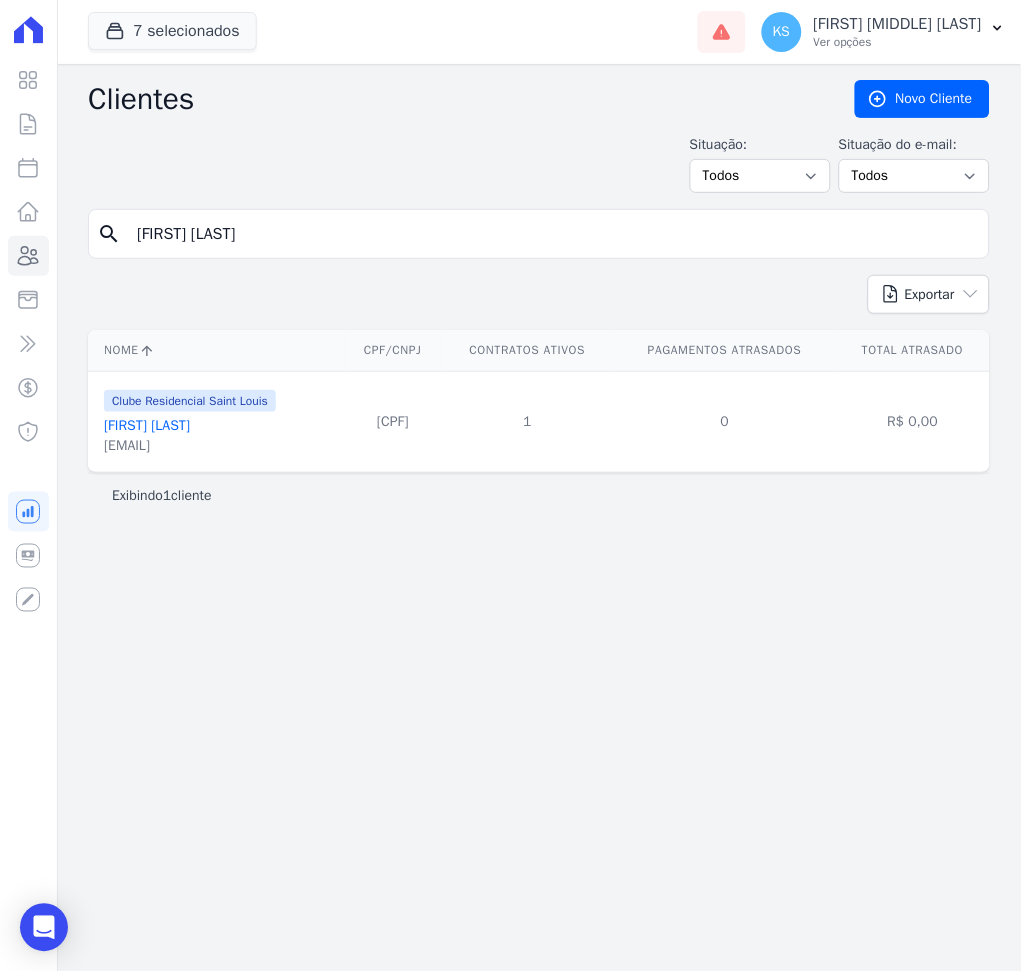 click on "[FIRST] [LAST]" at bounding box center (147, 425) 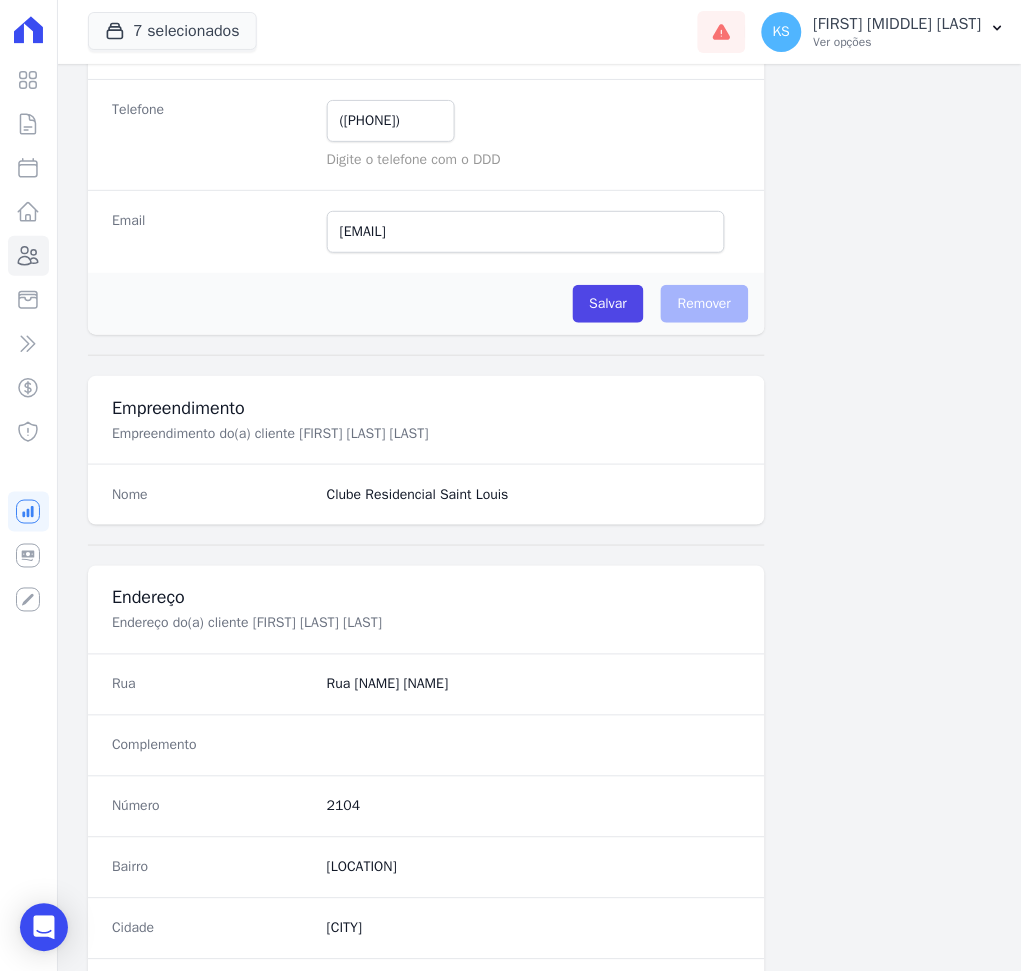 scroll, scrollTop: 916, scrollLeft: 0, axis: vertical 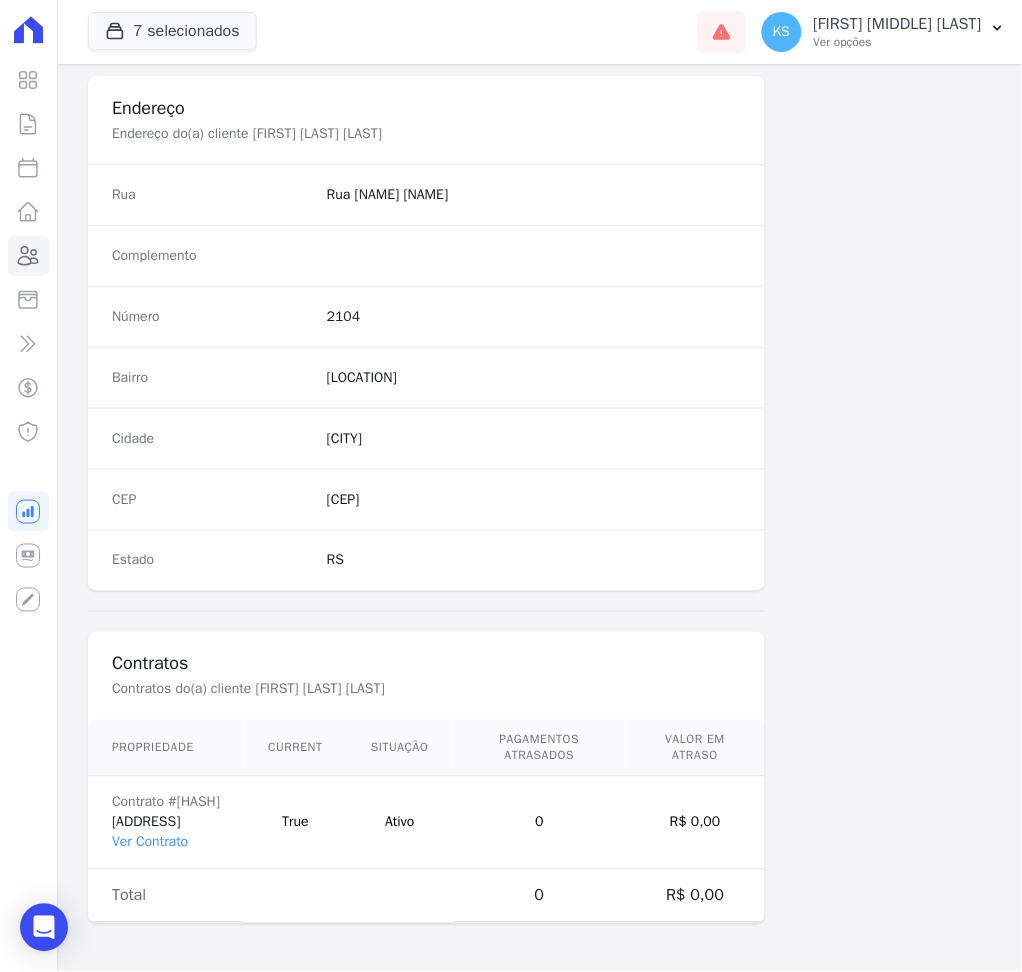 click on "Contrato #9c19b002
QUADRA H LOTE 16
Ver Contrato" at bounding box center (166, 823) 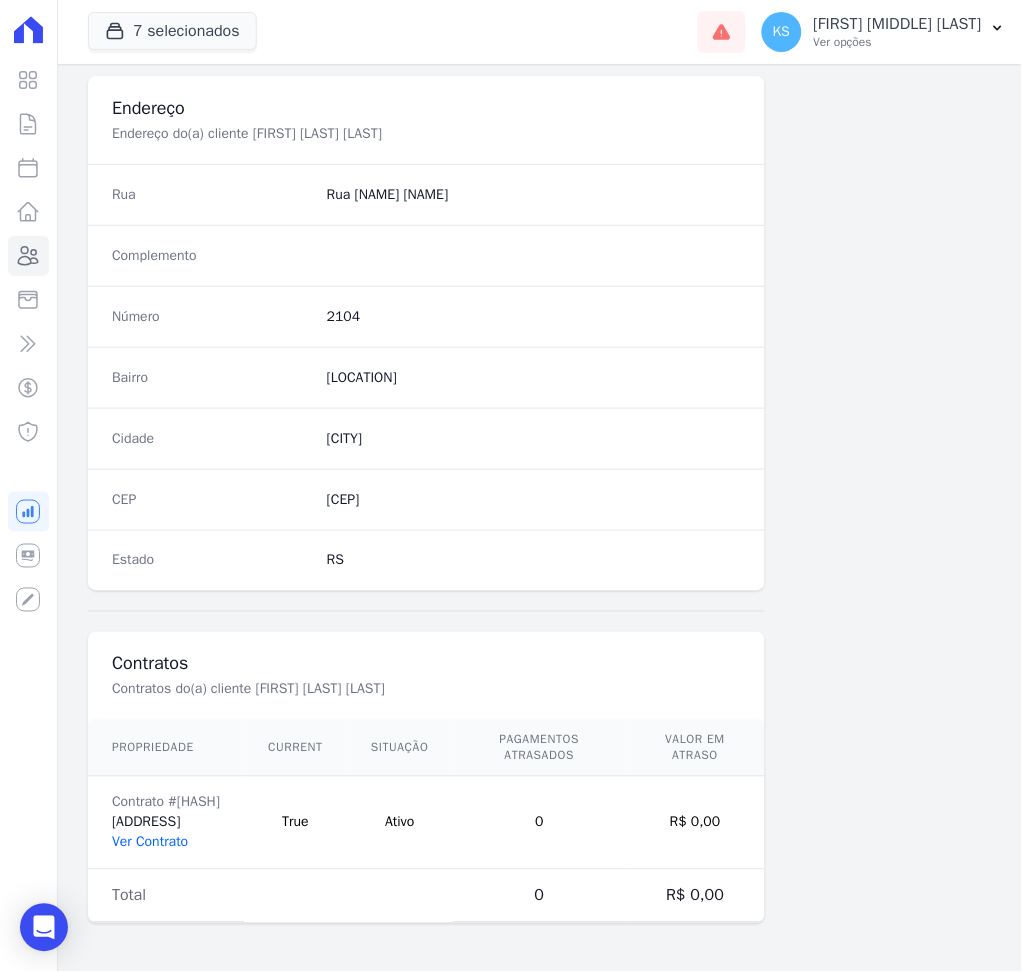 click on "Ver Contrato" at bounding box center [150, 842] 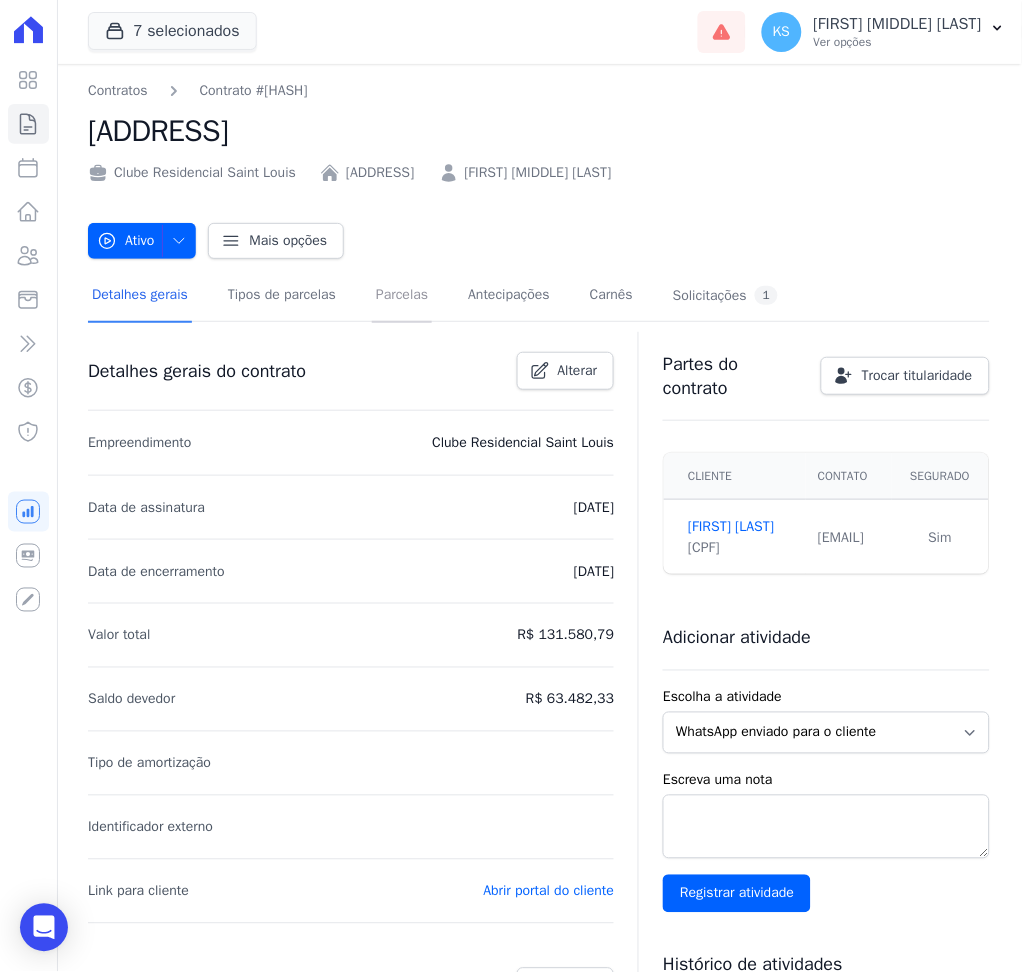 click on "Parcelas" at bounding box center [402, 296] 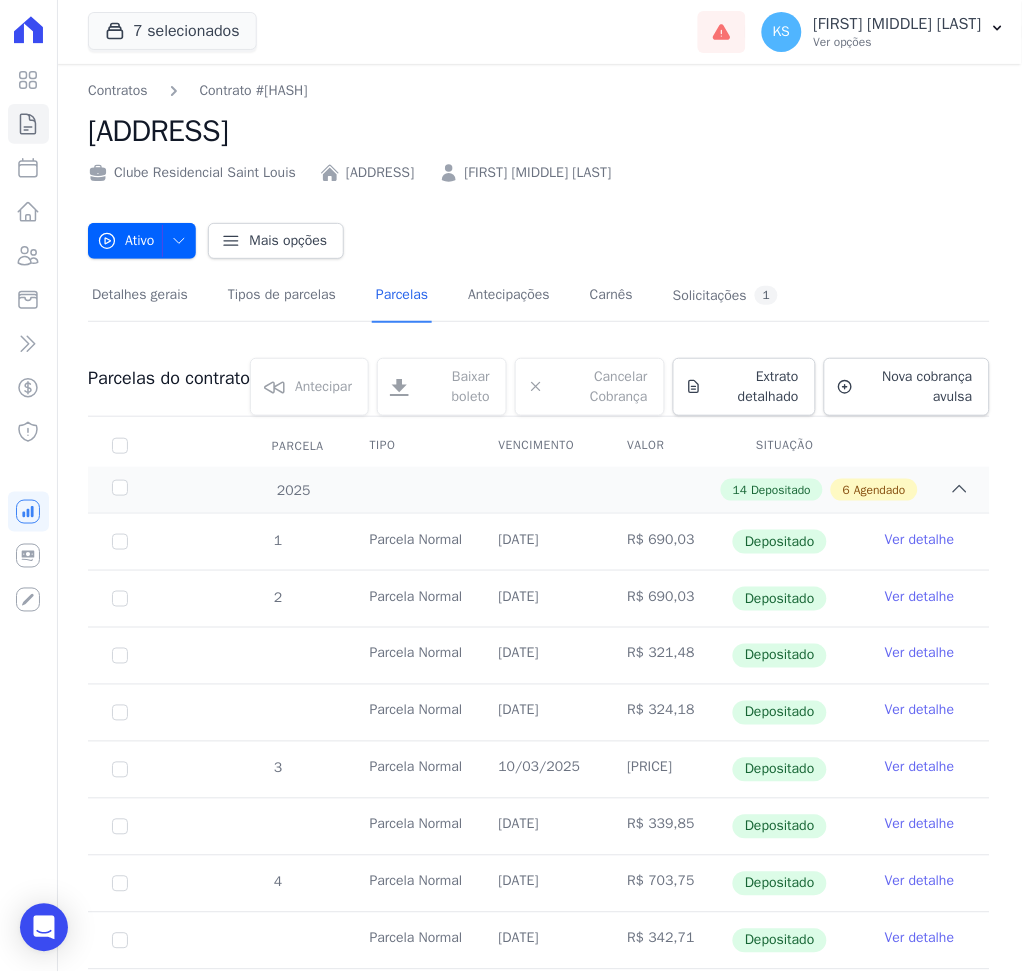 scroll, scrollTop: 800, scrollLeft: 0, axis: vertical 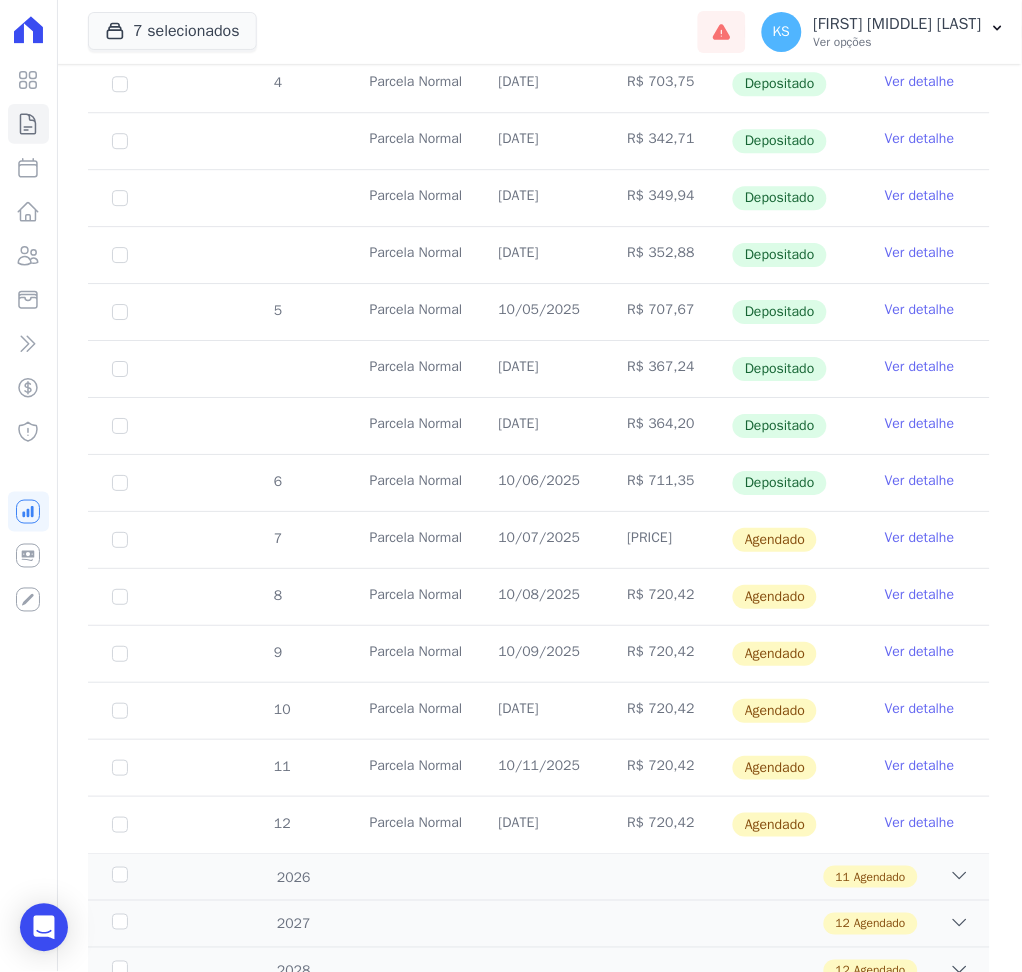 drag, startPoint x: 482, startPoint y: 525, endPoint x: 709, endPoint y: 536, distance: 227.26636 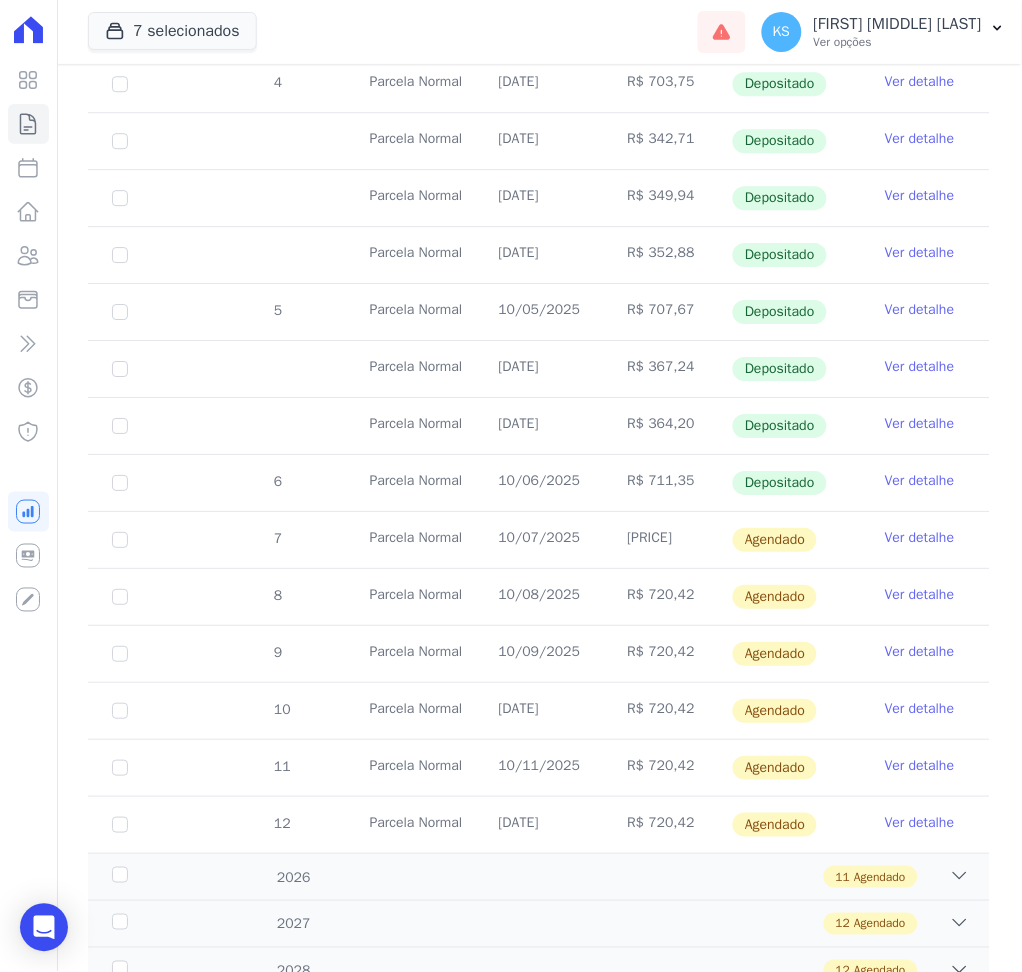 click on "Ver detalhe" at bounding box center (920, 538) 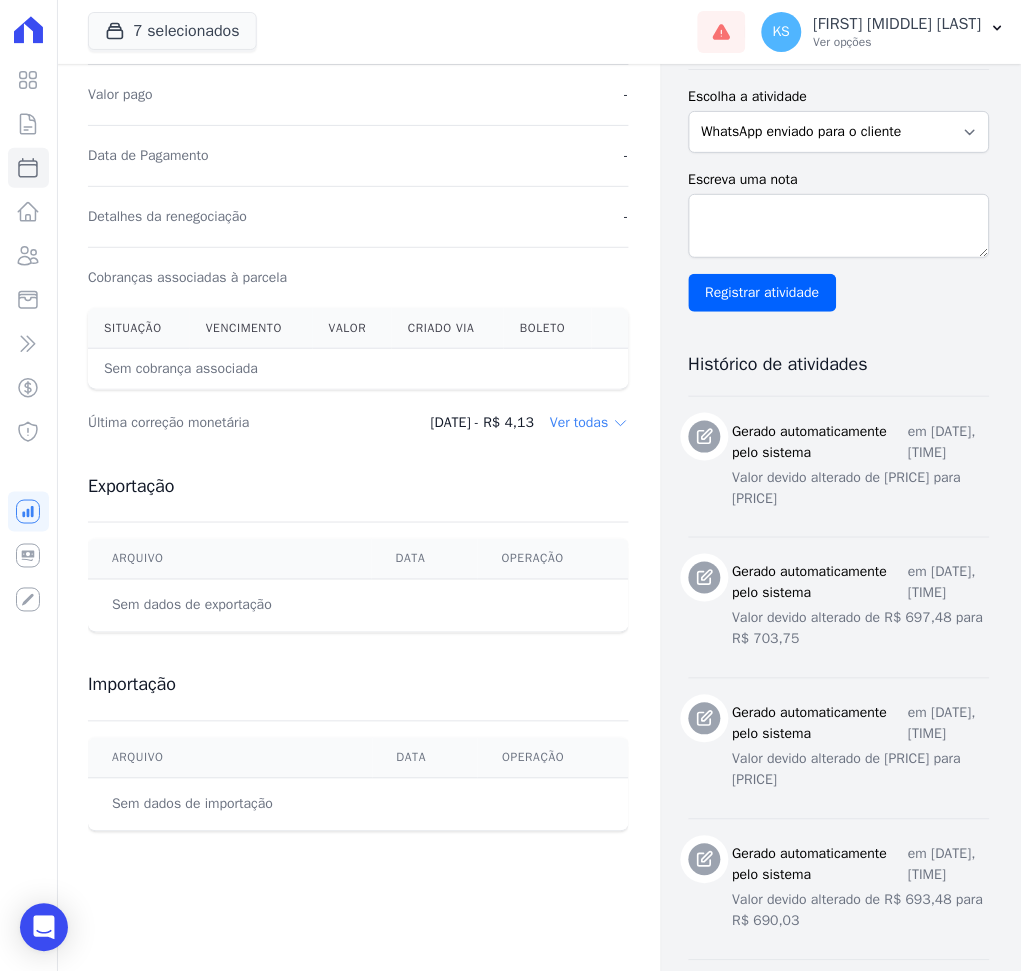 scroll, scrollTop: 533, scrollLeft: 0, axis: vertical 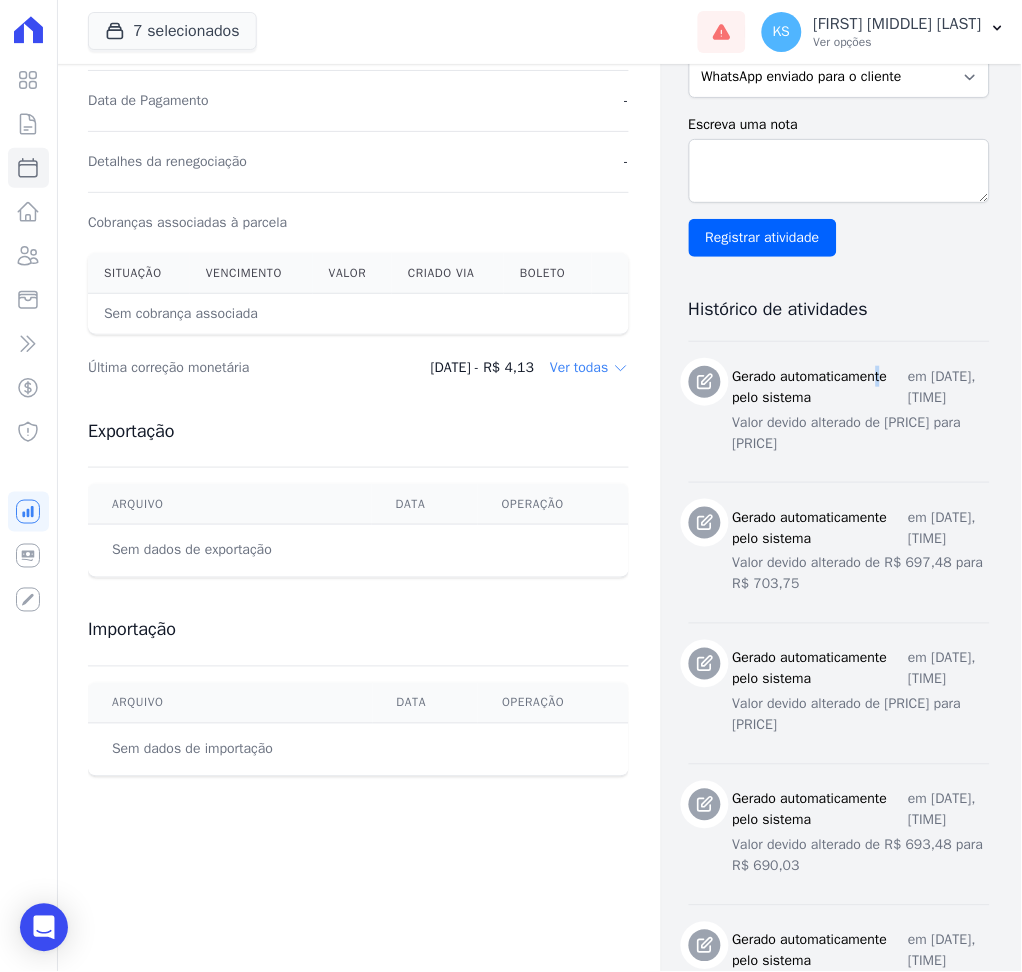click on "Gerado automaticamente pelo sistema" at bounding box center [821, 387] 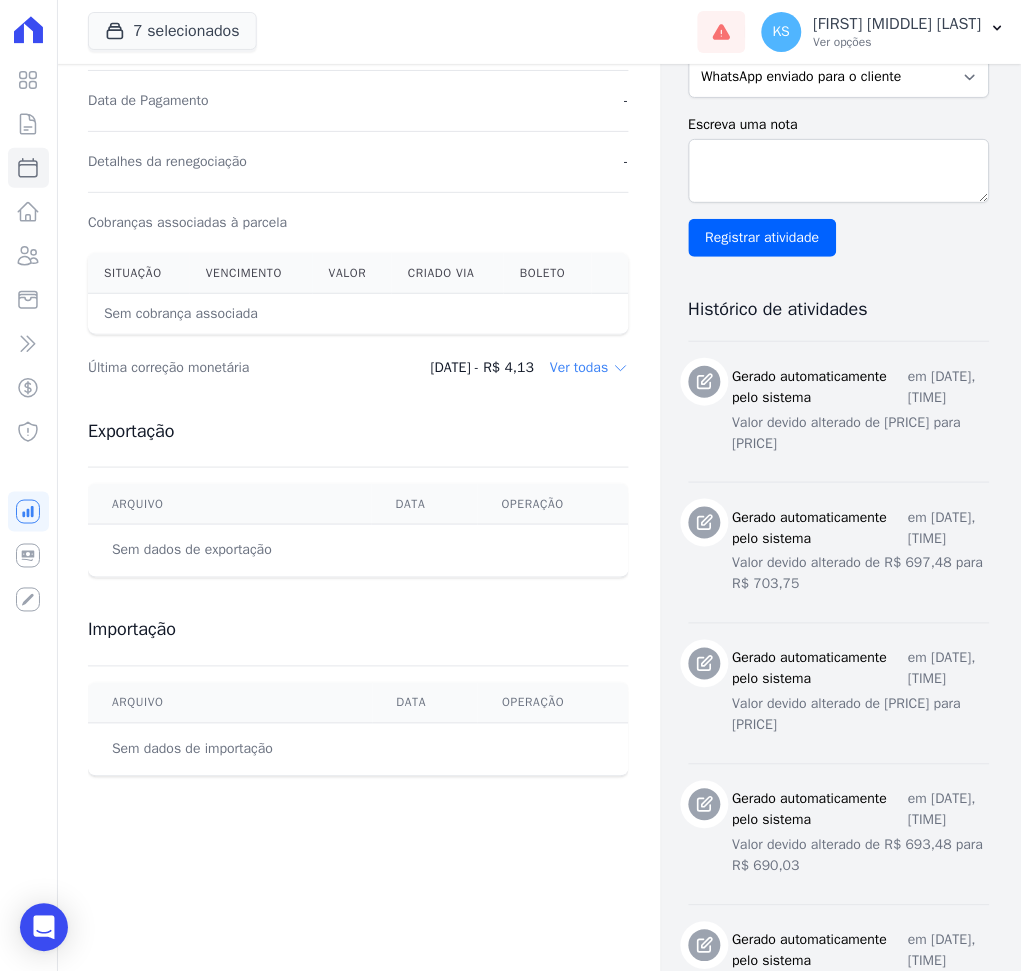 click on "Gerado automaticamente pelo sistema
em [DATE], [TIME]
Valor devido alterado de R$ 706,49 para R$ 707,67" at bounding box center [839, 412] 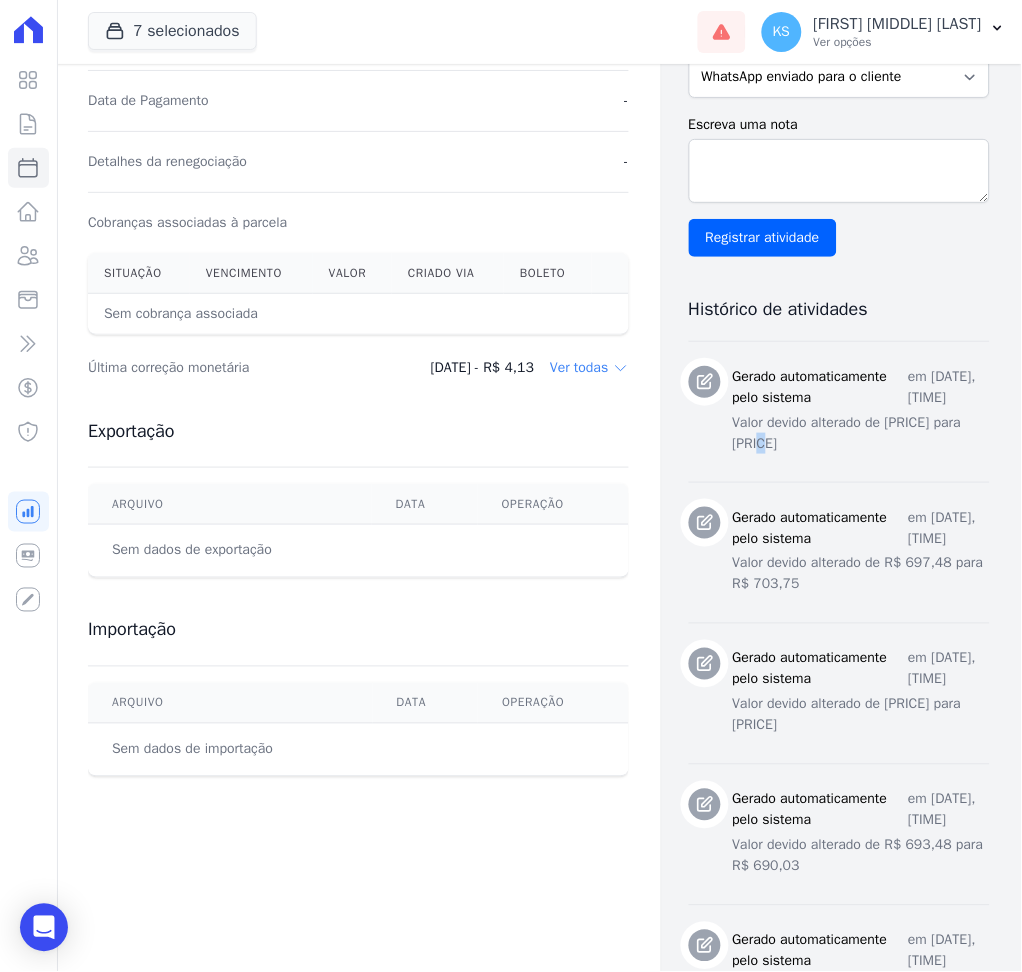drag, startPoint x: 884, startPoint y: 388, endPoint x: 939, endPoint y: 401, distance: 56.515484 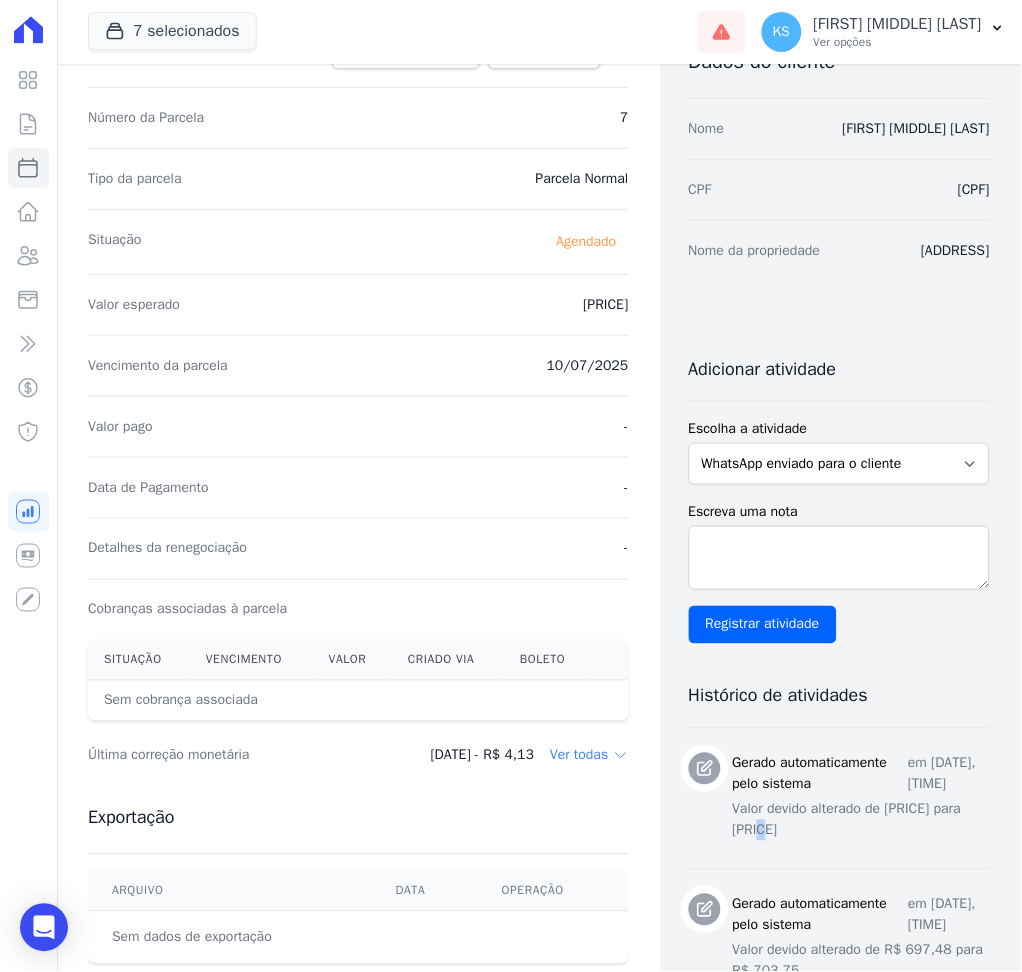 scroll, scrollTop: 133, scrollLeft: 0, axis: vertical 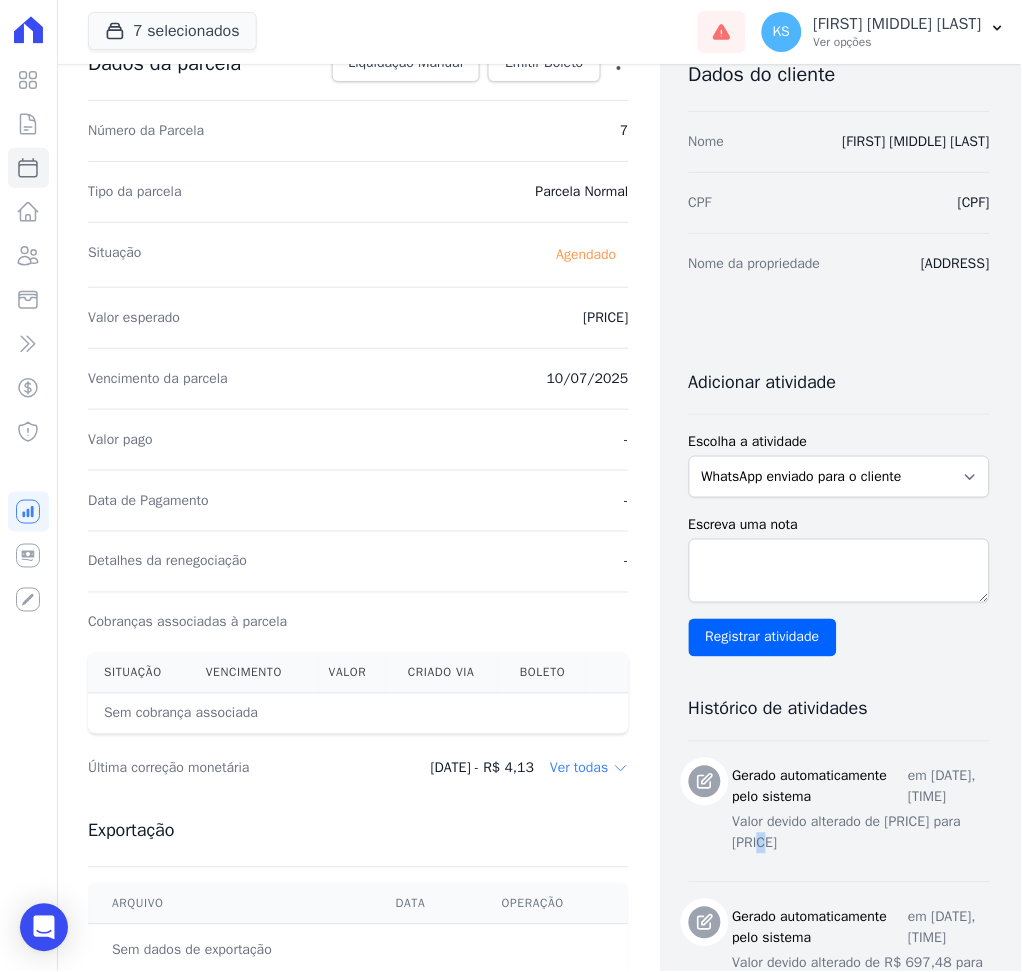 drag, startPoint x: 536, startPoint y: 311, endPoint x: 644, endPoint y: 317, distance: 108.16654 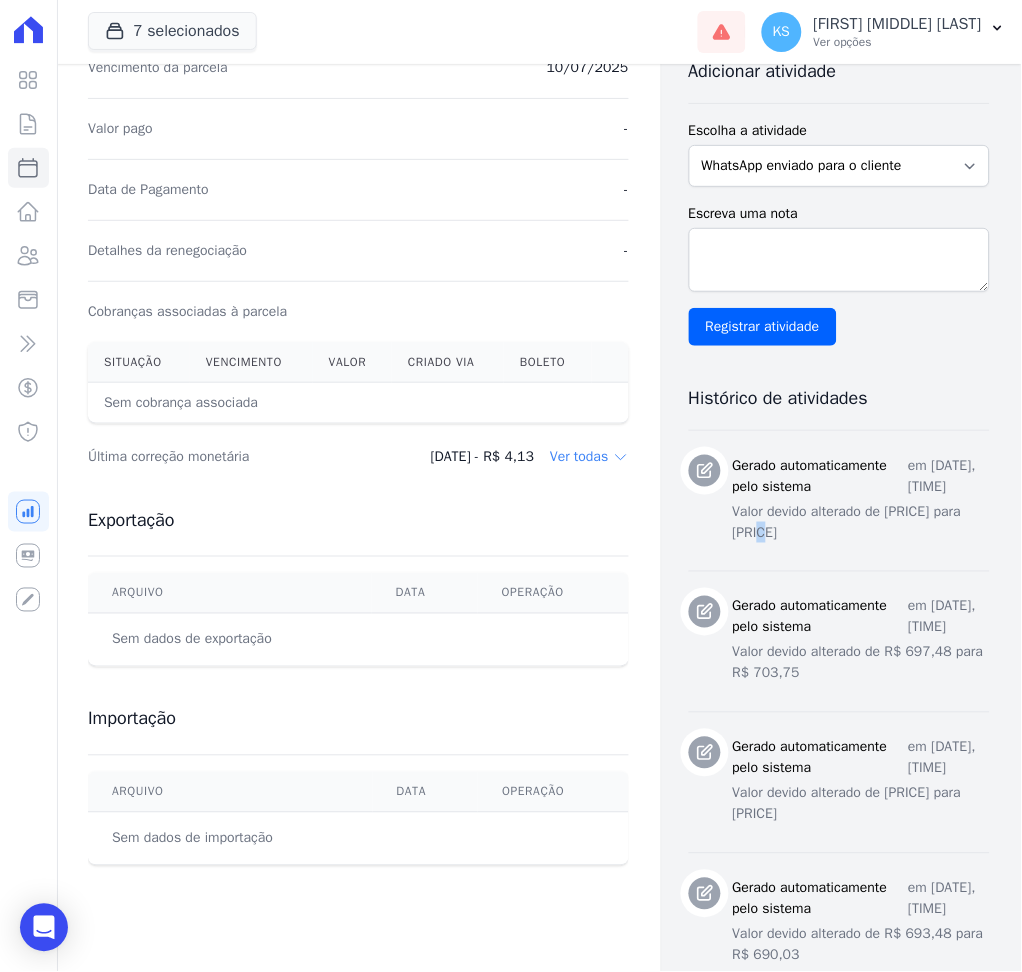 scroll, scrollTop: 666, scrollLeft: 0, axis: vertical 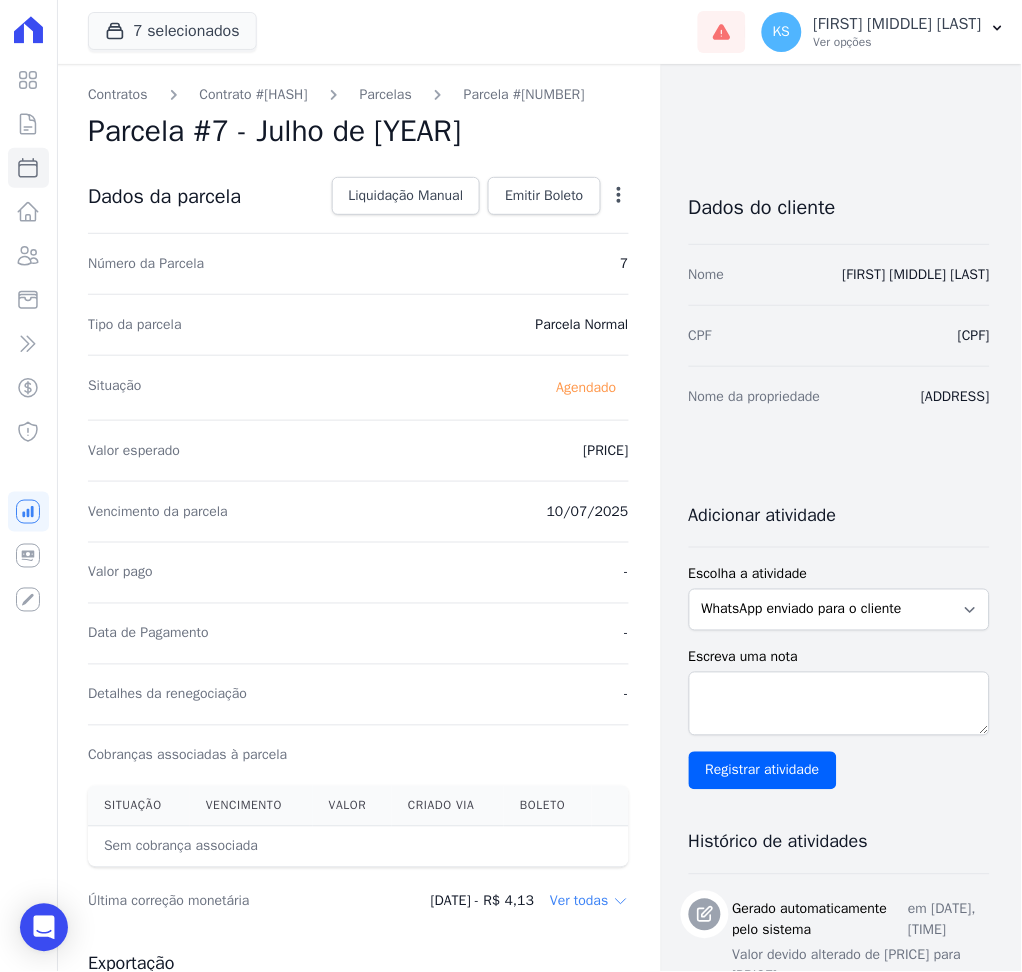 click on "CPF
[CPF]" at bounding box center [839, 335] 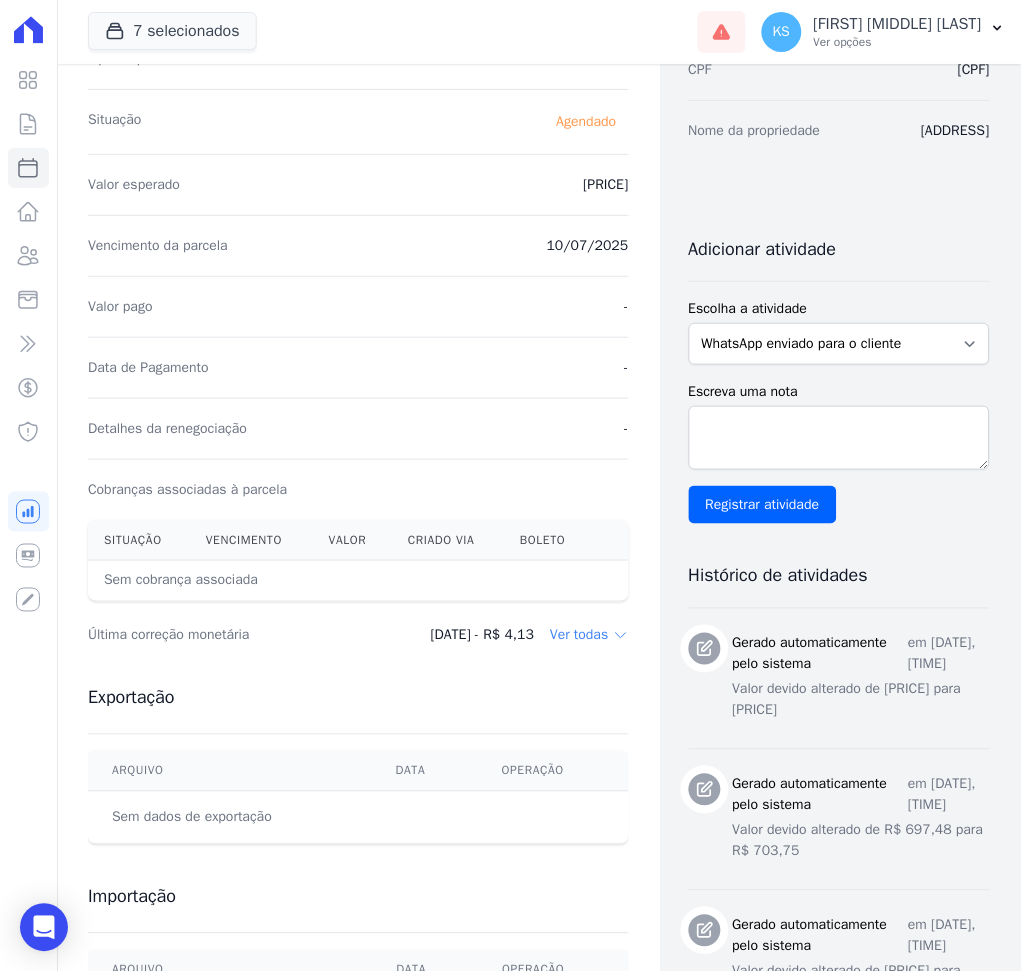 scroll, scrollTop: 133, scrollLeft: 0, axis: vertical 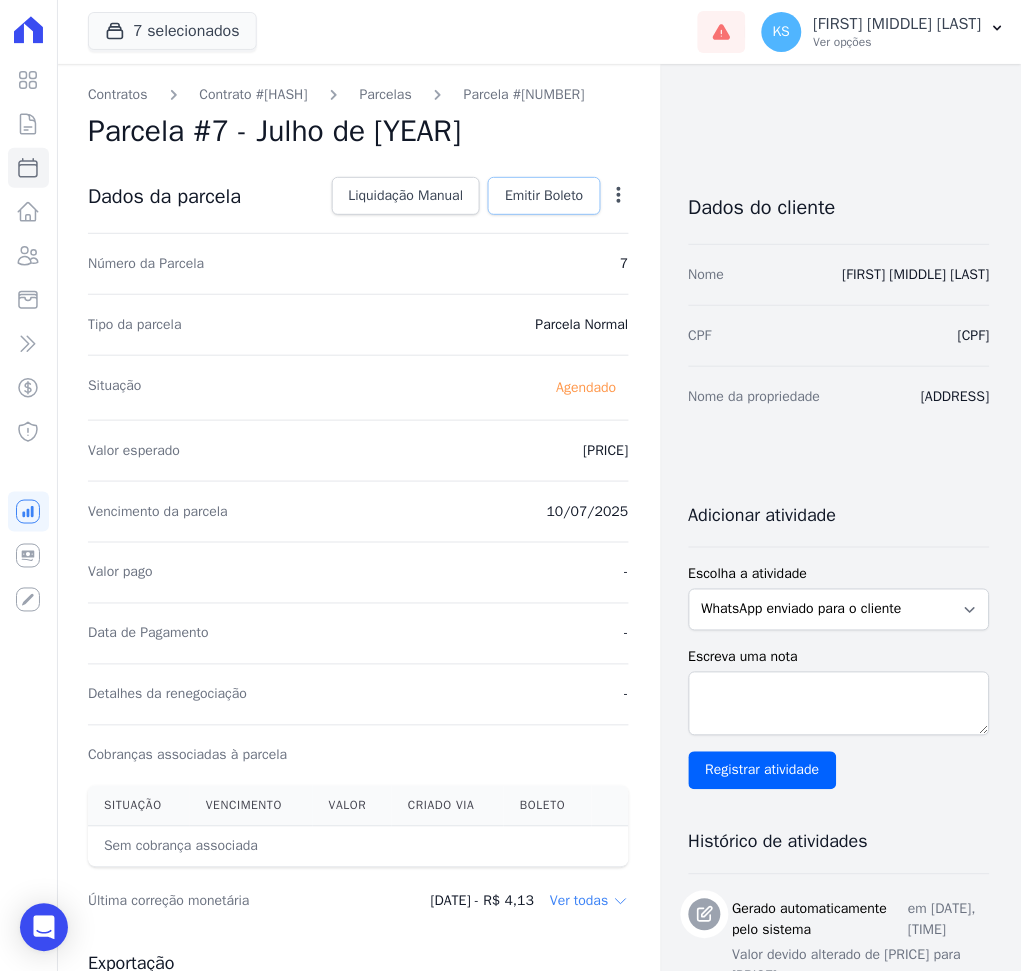 click on "Emitir Boleto" at bounding box center (544, 196) 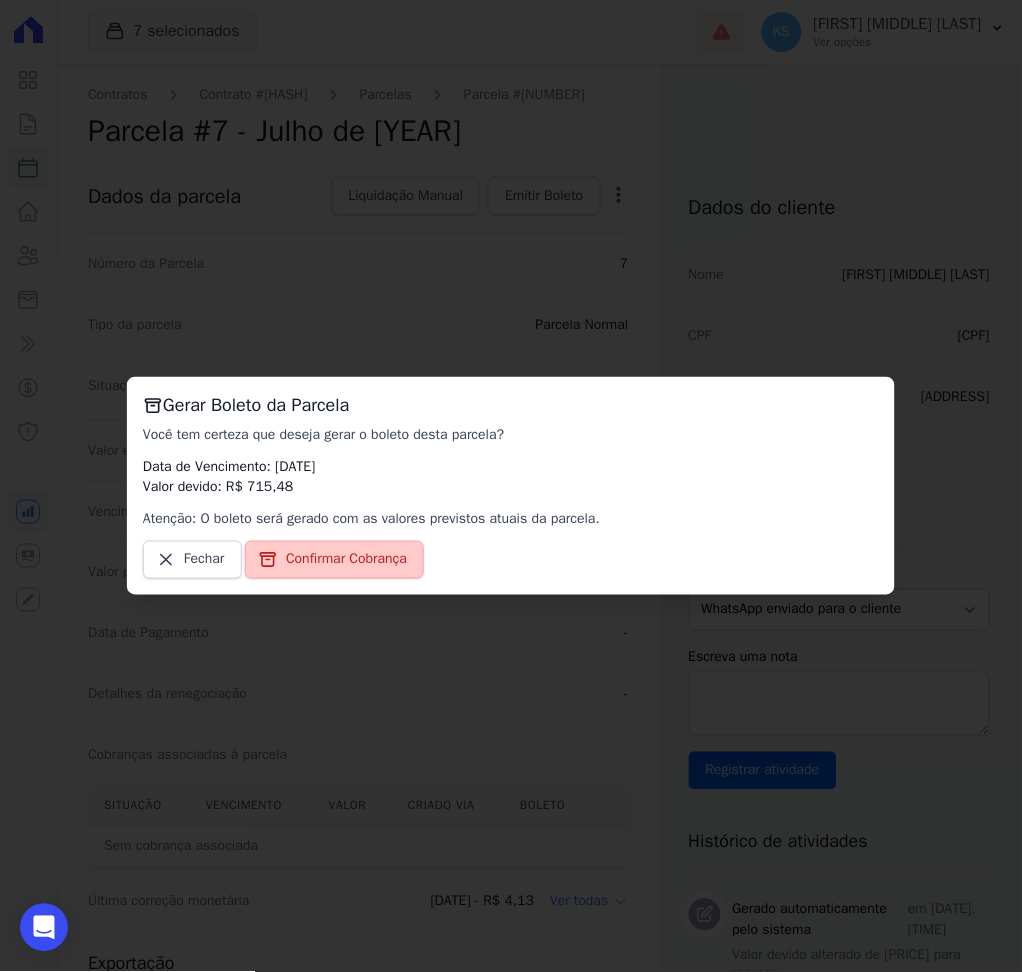 click on "Confirmar Cobrança" at bounding box center [334, 560] 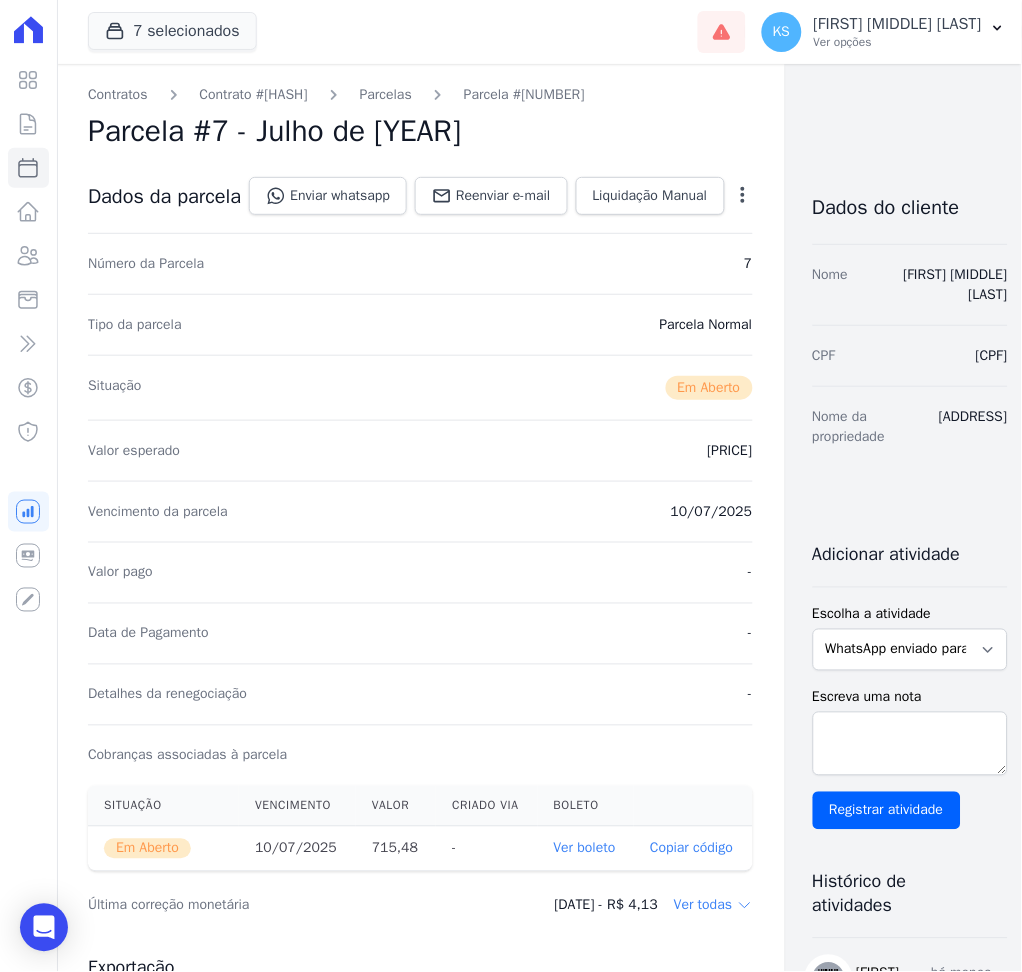 click on "Ver boleto" at bounding box center [585, 848] 